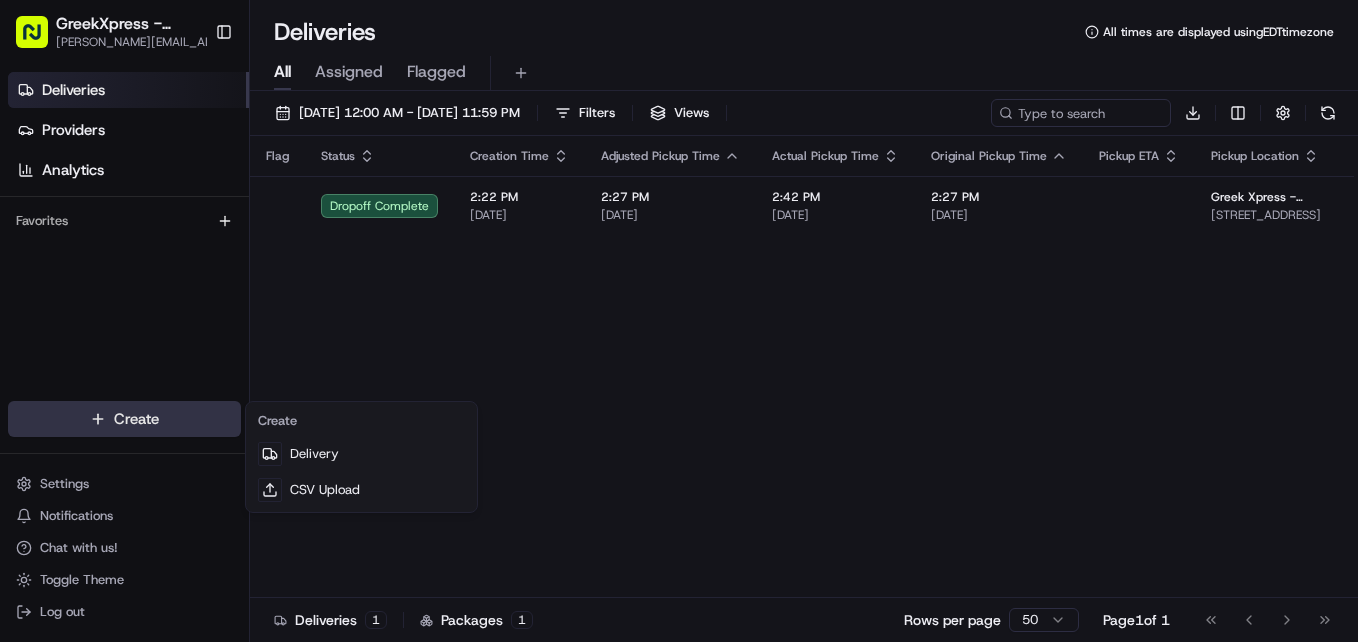 scroll, scrollTop: 0, scrollLeft: 0, axis: both 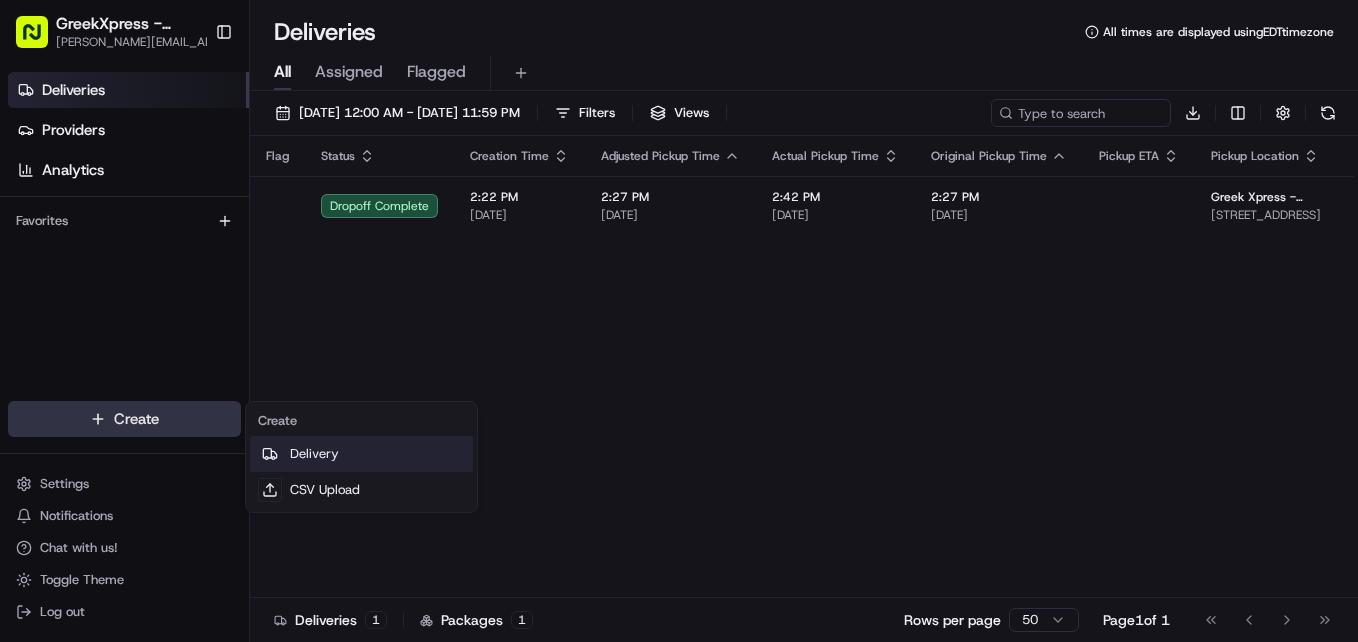 click on "Delivery" at bounding box center [361, 454] 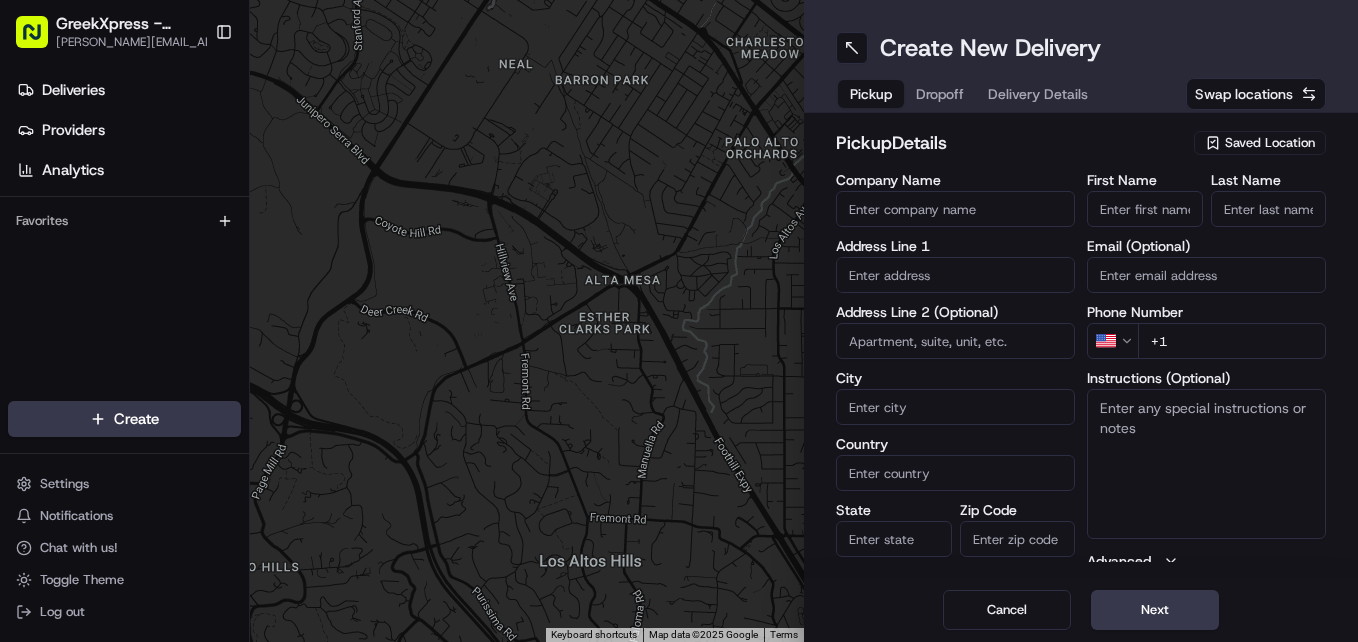 click on "Saved Location" at bounding box center [1270, 143] 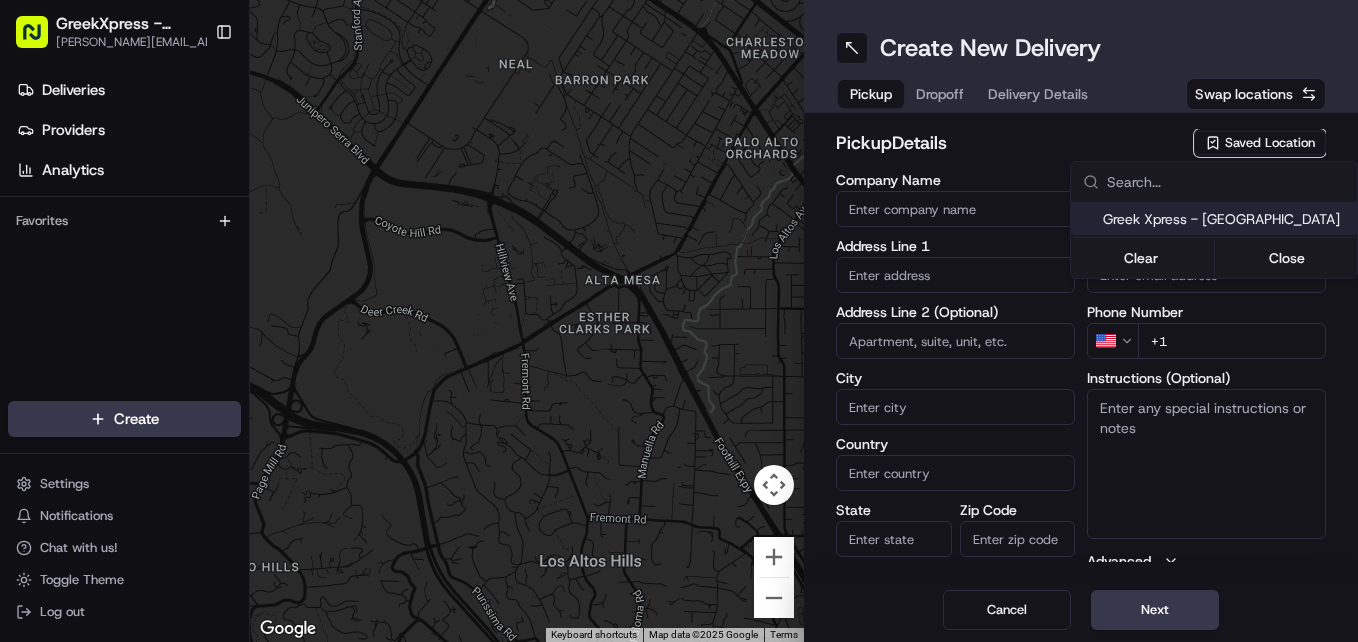 click on "Greek Xpress - [GEOGRAPHIC_DATA]" at bounding box center [1214, 219] 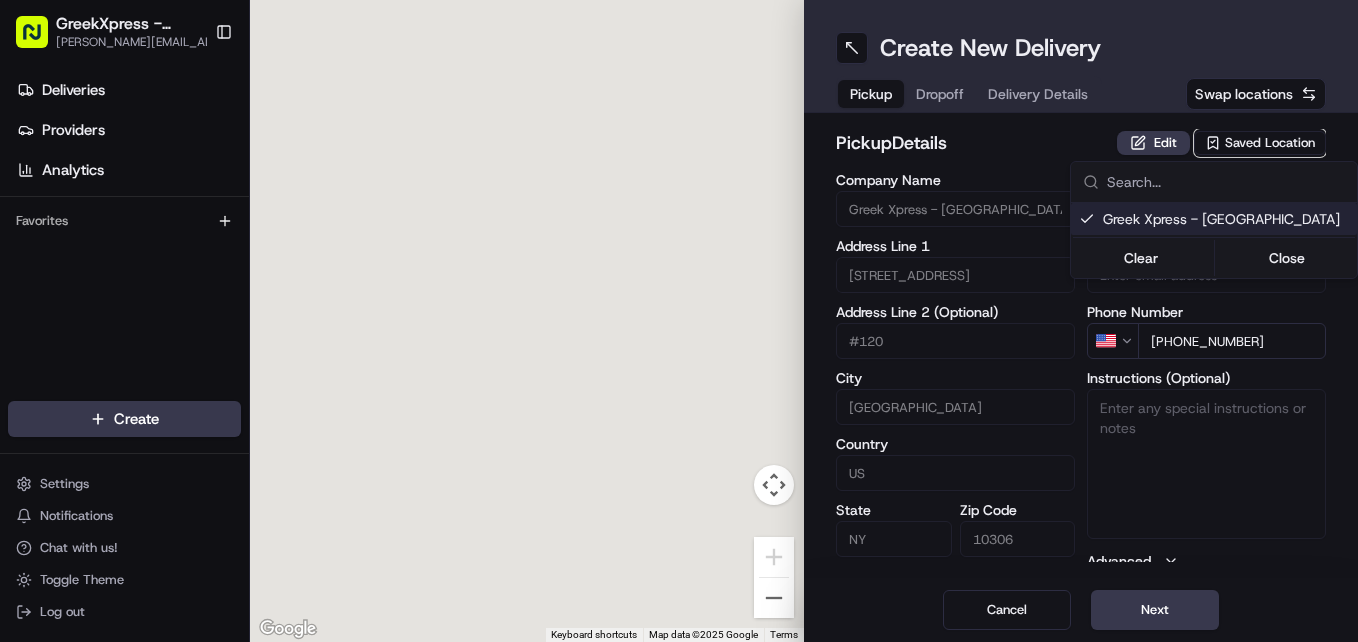 click on "GreekXpress - Staten Island [EMAIL_ADDRESS][DOMAIN_NAME] Toggle Sidebar Deliveries Providers Analytics Favorites Main Menu Members & Organization Organization Users Roles Preferences Customization Tracking Orchestration Automations Dispatch Strategy Locations Pickup Locations Dropoff Locations Billing Billing Refund Requests Integrations Notification Triggers Webhooks API Keys Request Logs Create Settings Notifications Chat with us! Toggle Theme Log out To navigate the map with touch gestures double-tap and hold your finger on the map, then drag the map. ← Move left → Move right ↑ Move up ↓ Move down + Zoom in - Zoom out Home Jump left by 75% End Jump right by 75% Page Up Jump up by 75% Page Down Jump down by 75% Keyboard shortcuts Map Data Map data ©2025 Google Map data ©2025 Google 2 m  Click to toggle between metric and imperial units Terms Report a map error Create New Delivery Pickup Dropoff Delivery Details Swap locations pickup  Details  Edit Saved Location Company Name #120 City [GEOGRAPHIC_DATA]" at bounding box center [679, 321] 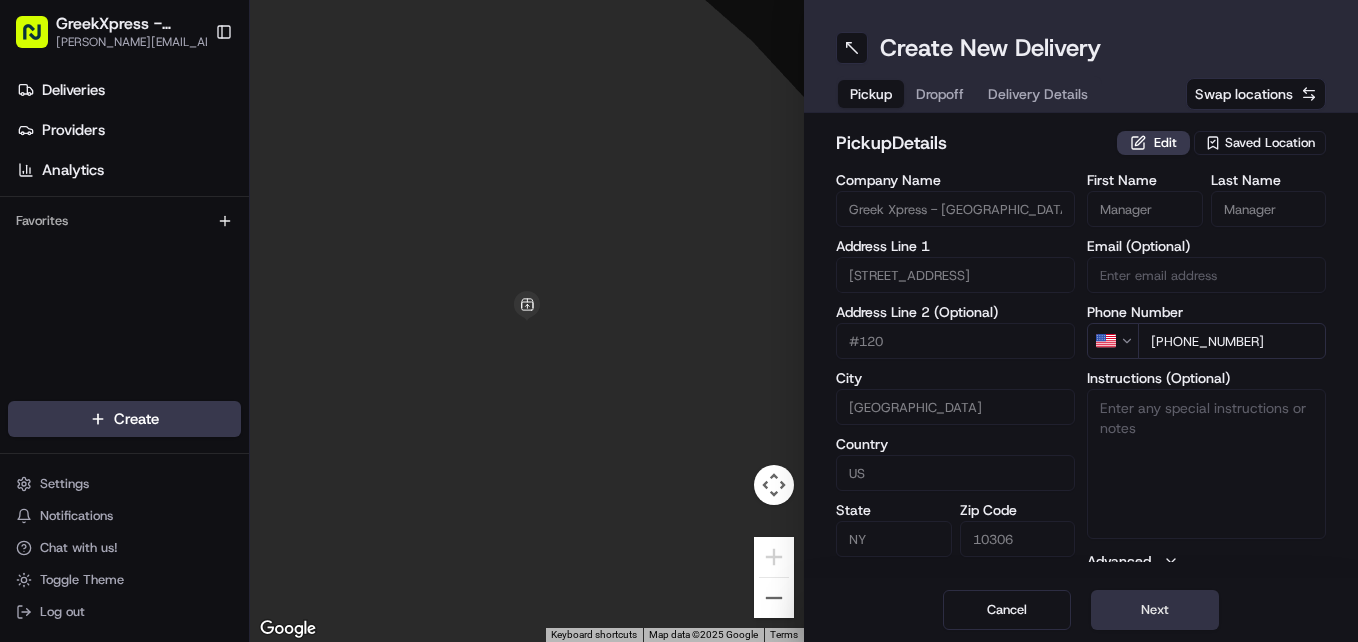 click on "Next" at bounding box center (1155, 610) 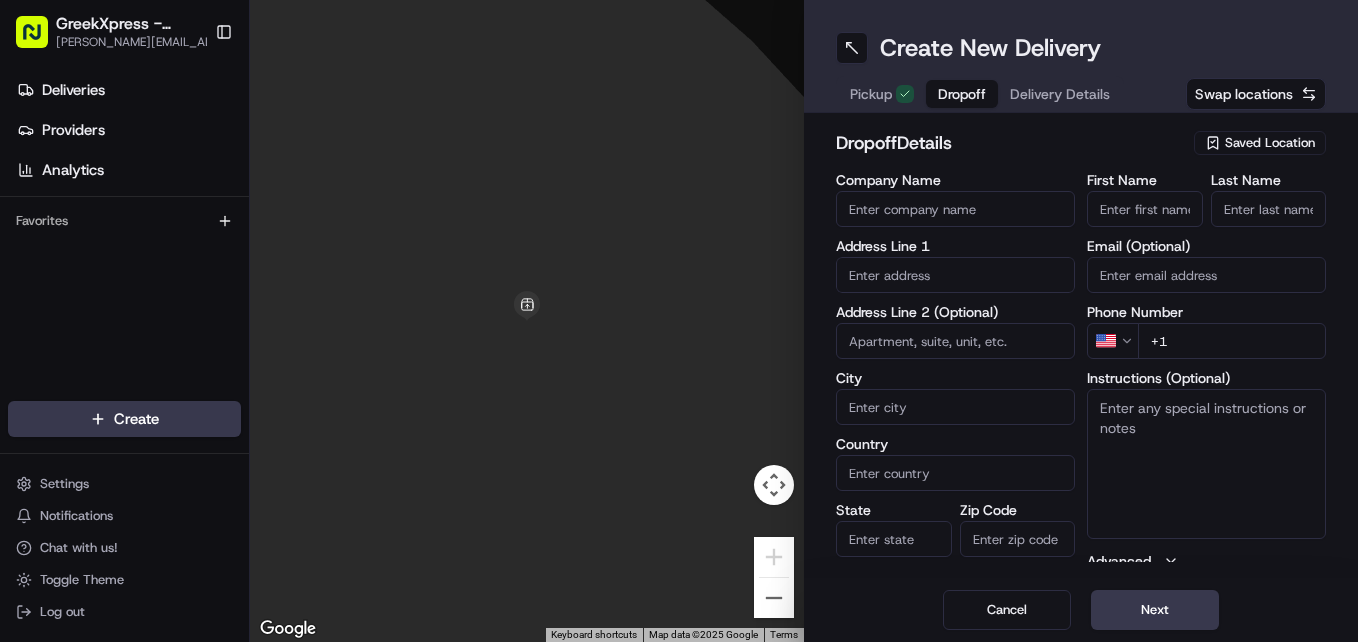 click on "First Name" at bounding box center [1145, 209] 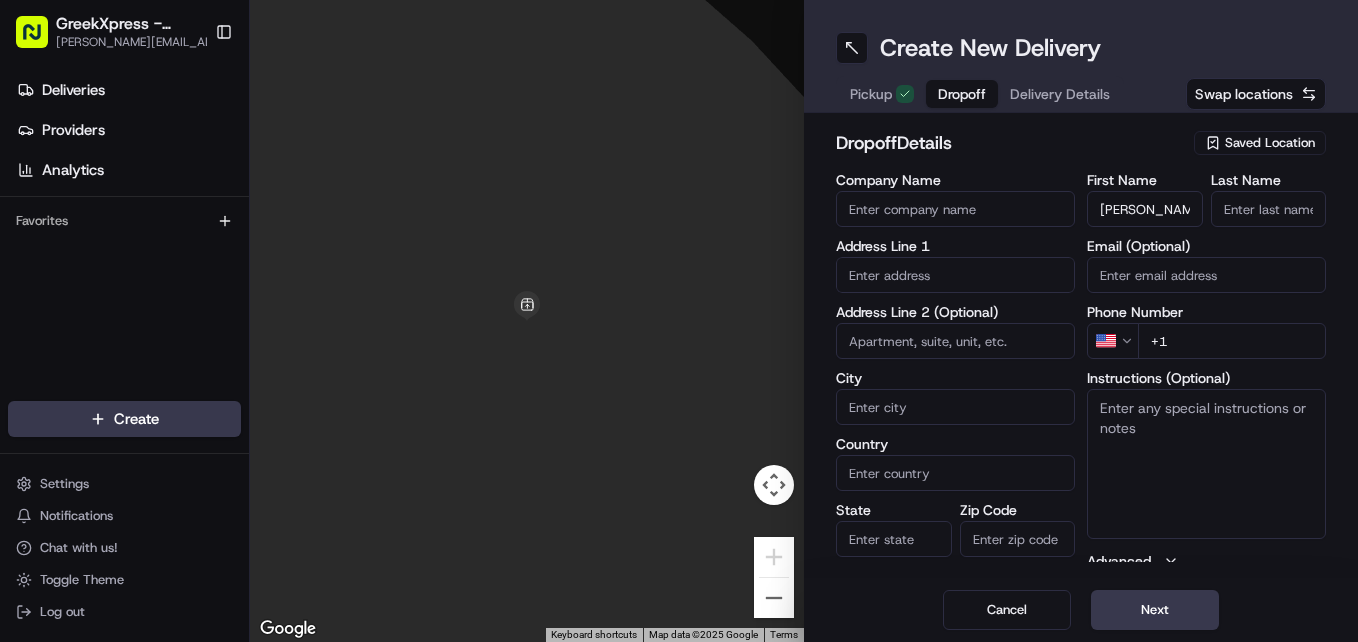 type on "[PERSON_NAME]" 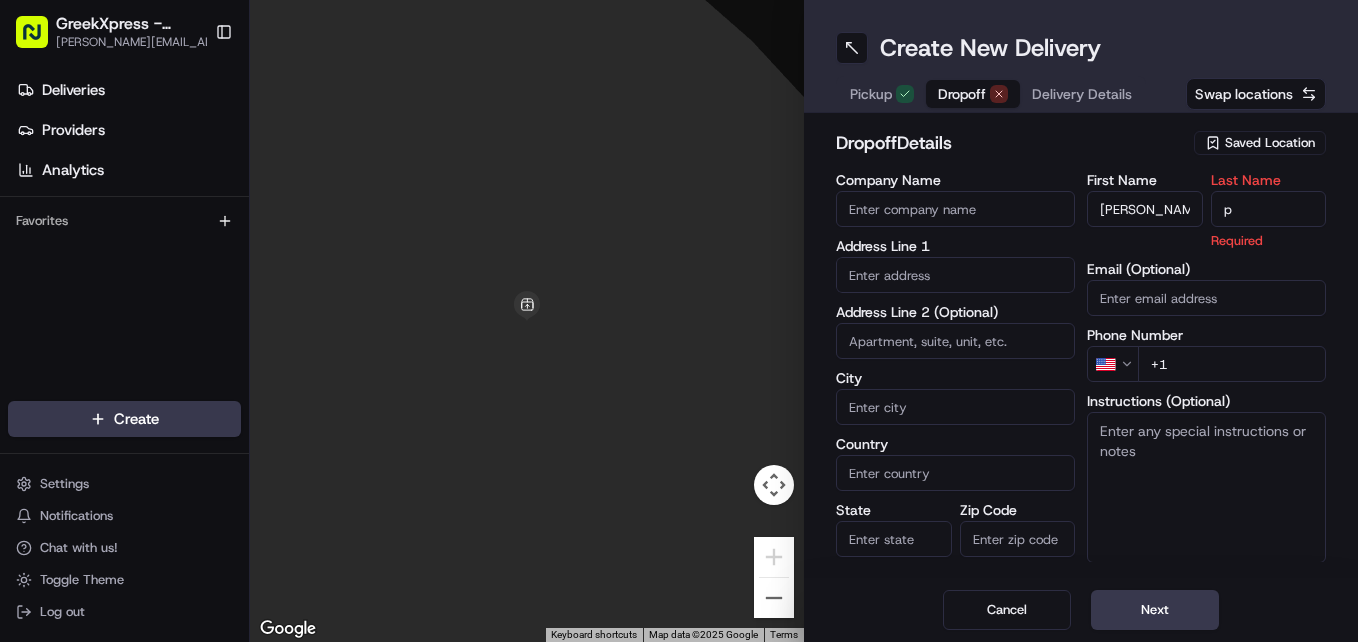 type on "p" 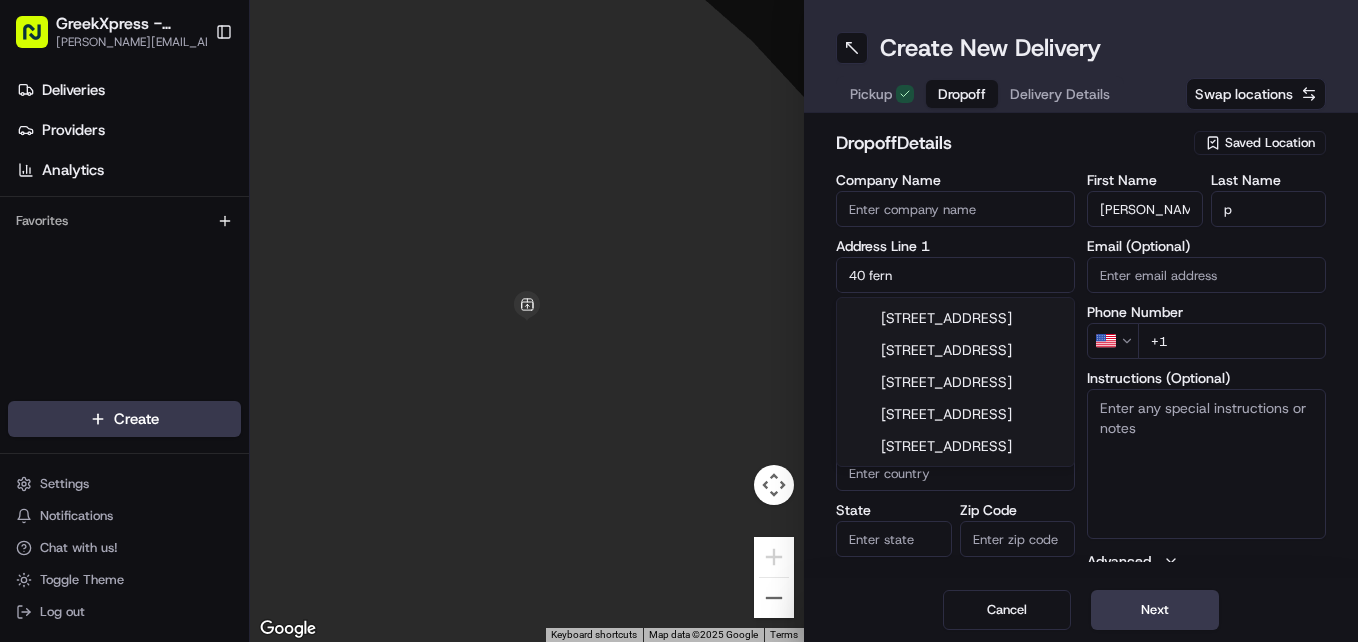 click on "[STREET_ADDRESS]" at bounding box center [955, 382] 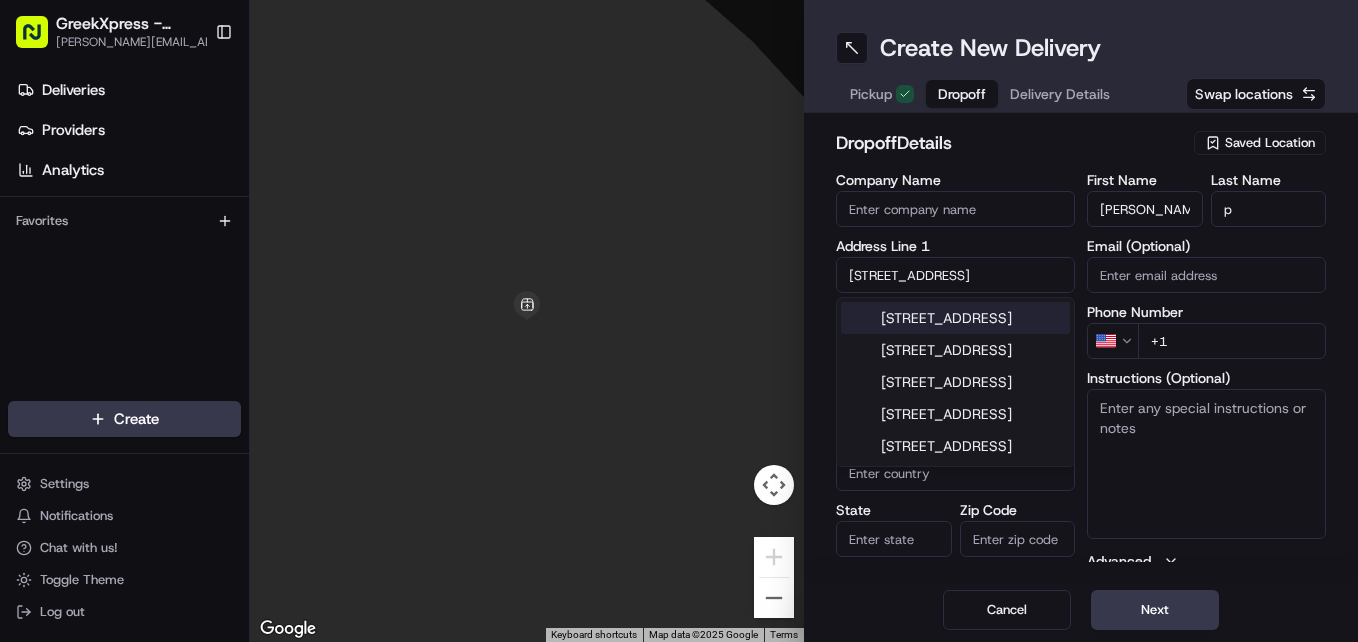 type on "[STREET_ADDRESS]" 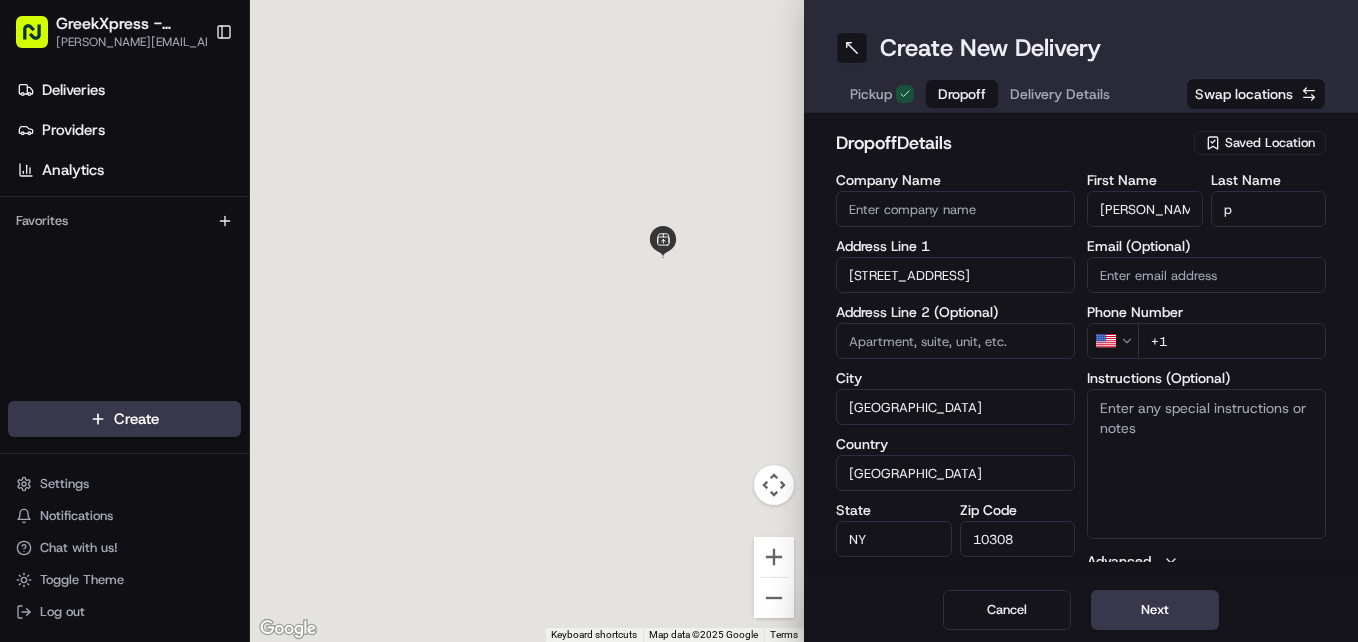 type on "[STREET_ADDRESS]" 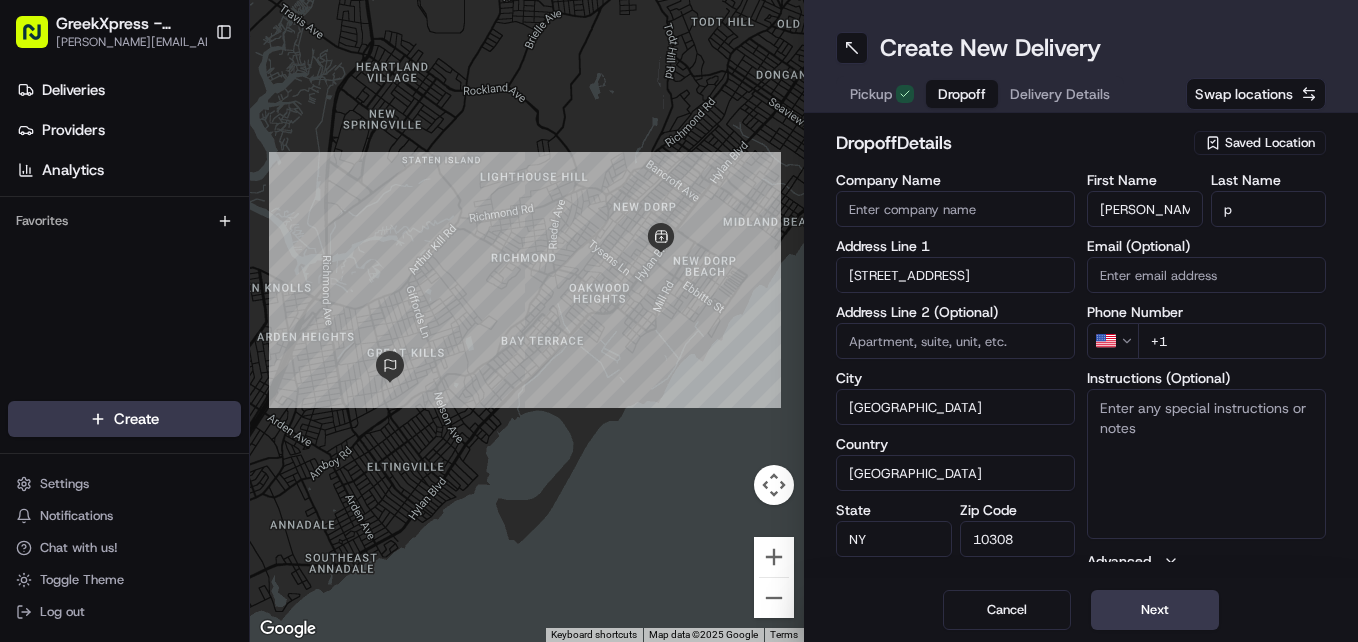 click on "+1" at bounding box center [1232, 341] 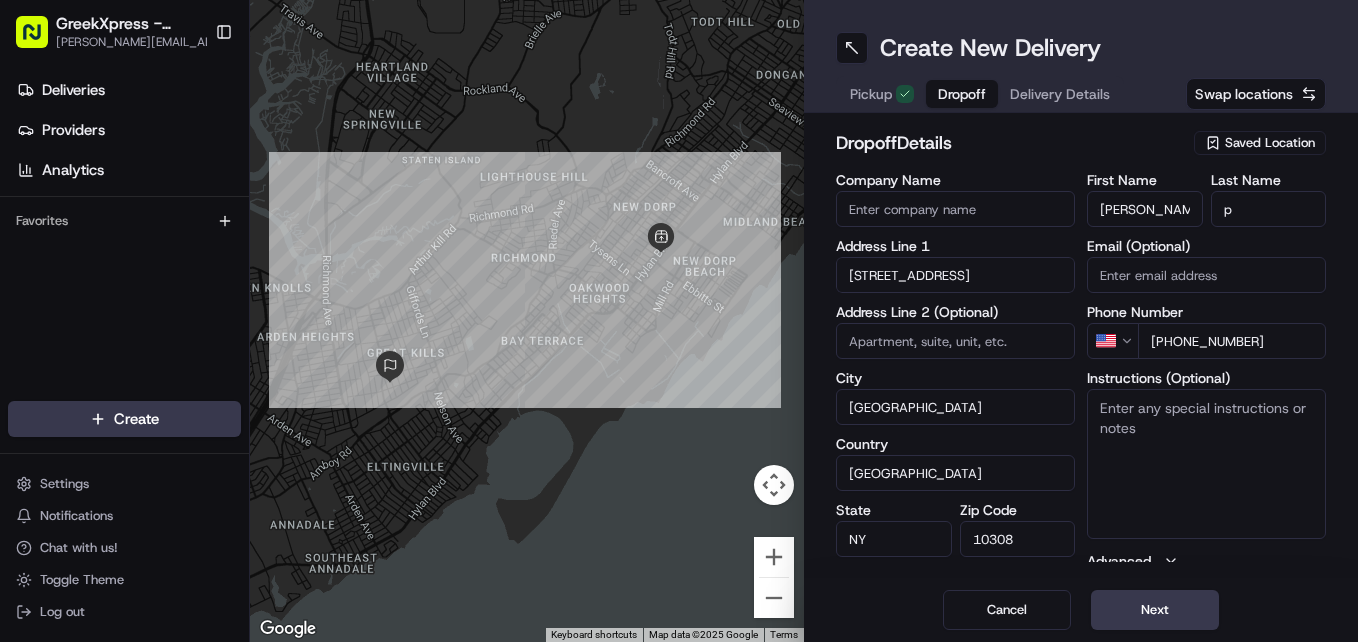 type on "[PHONE_NUMBER]" 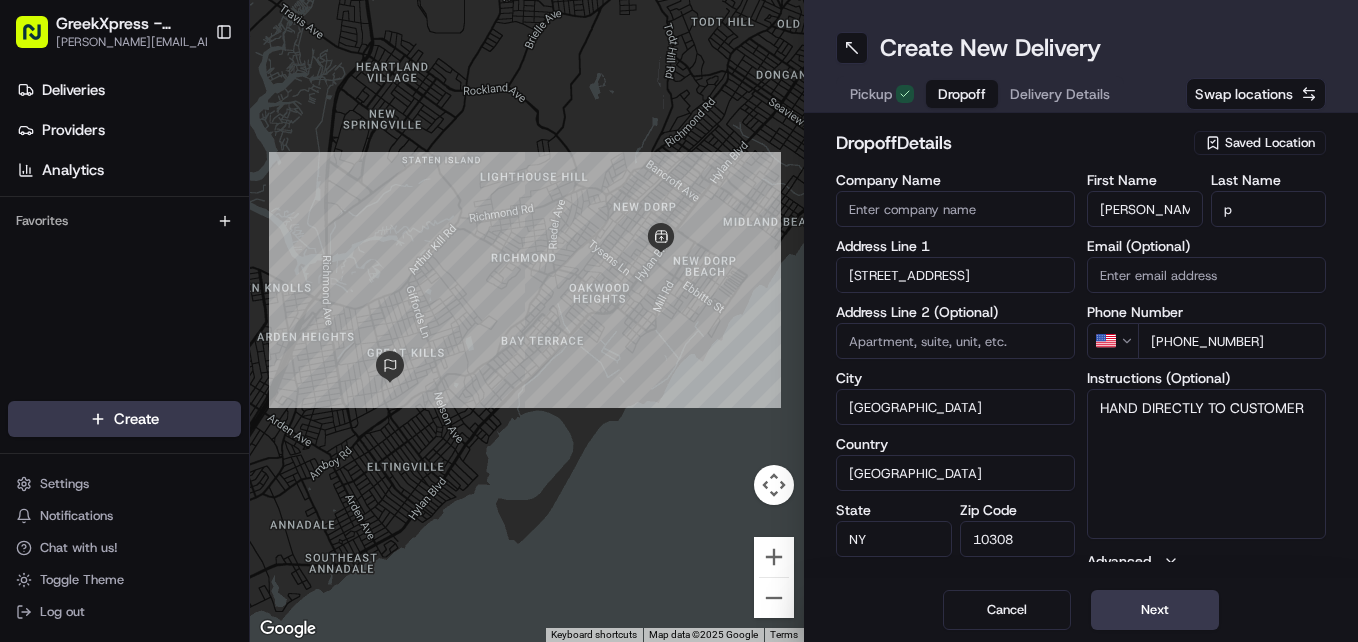 scroll, scrollTop: 31, scrollLeft: 0, axis: vertical 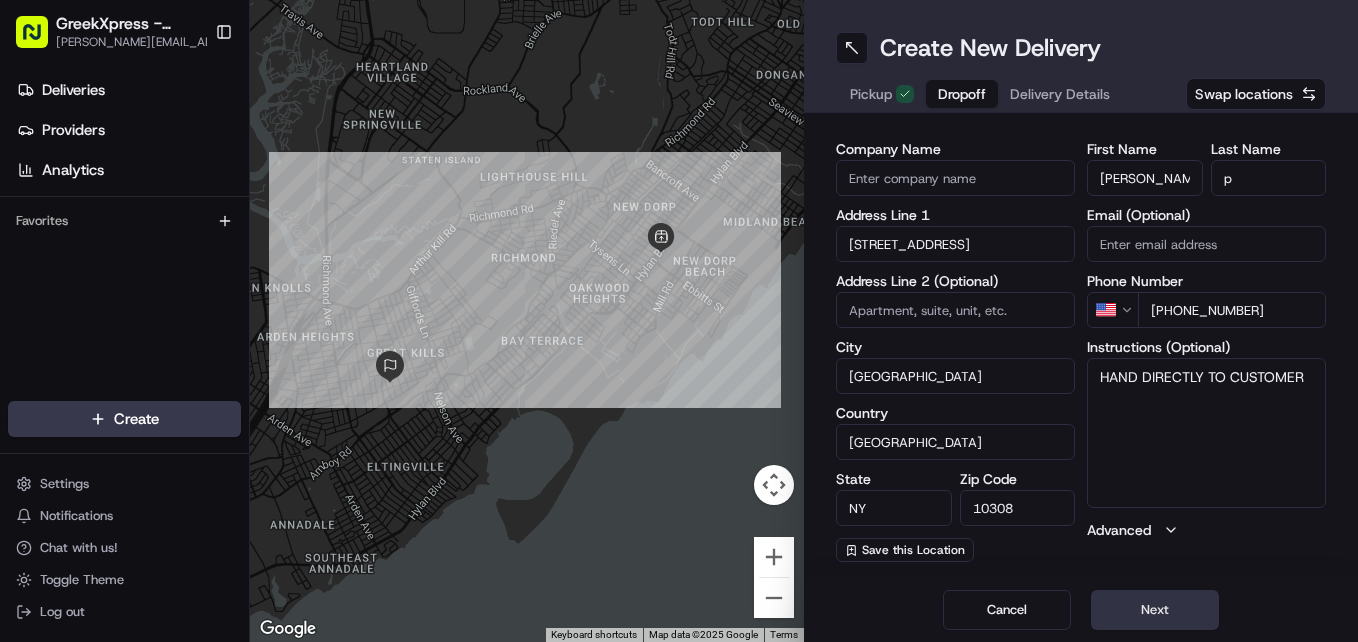click on "Next" at bounding box center (1155, 610) 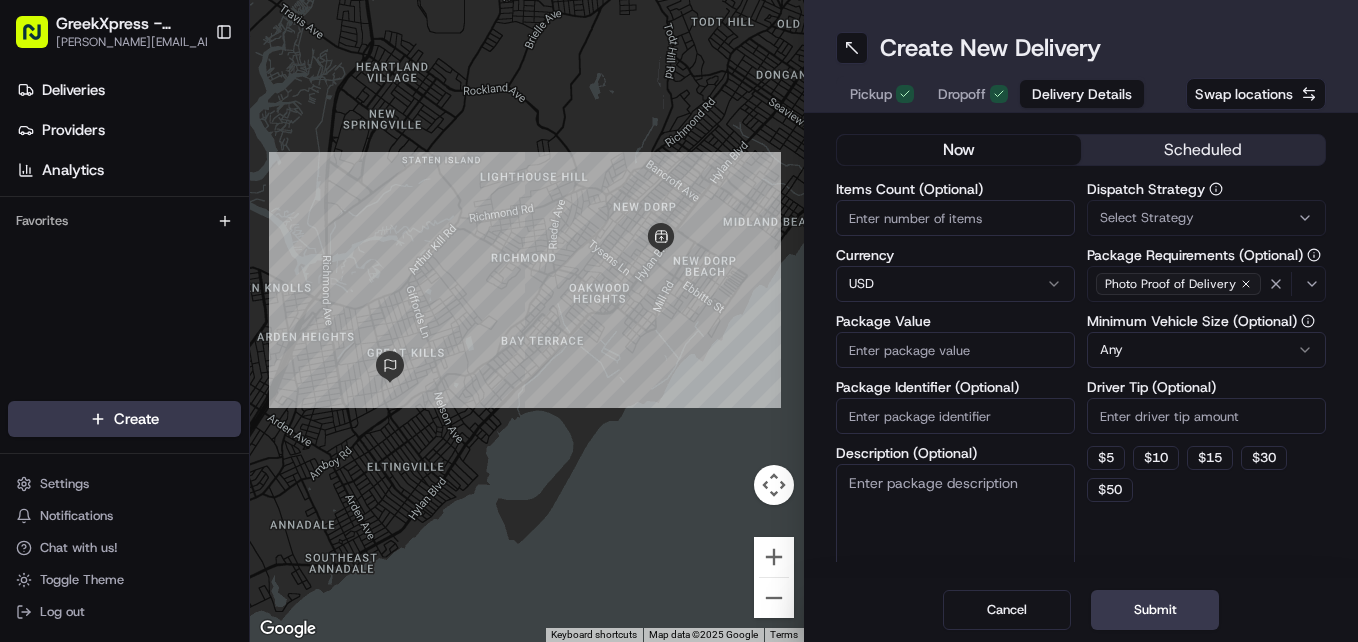 click on "Package Identifier (Optional)" at bounding box center (955, 387) 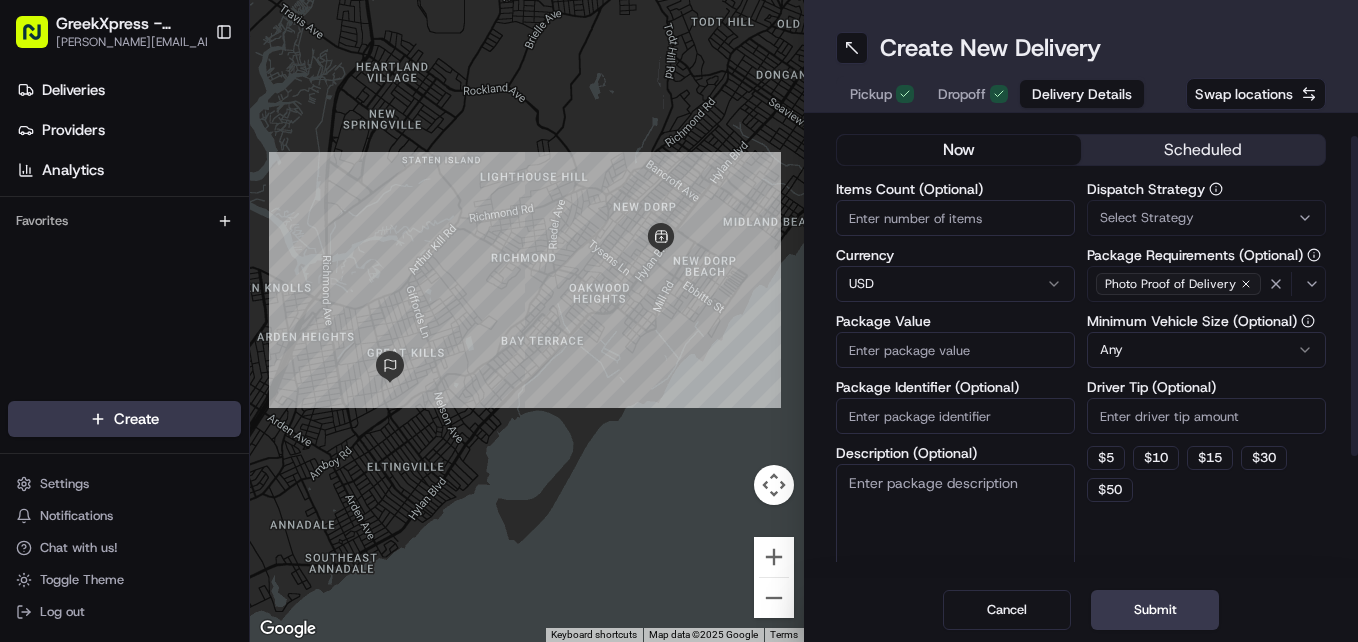 click on "Package Value" at bounding box center (955, 321) 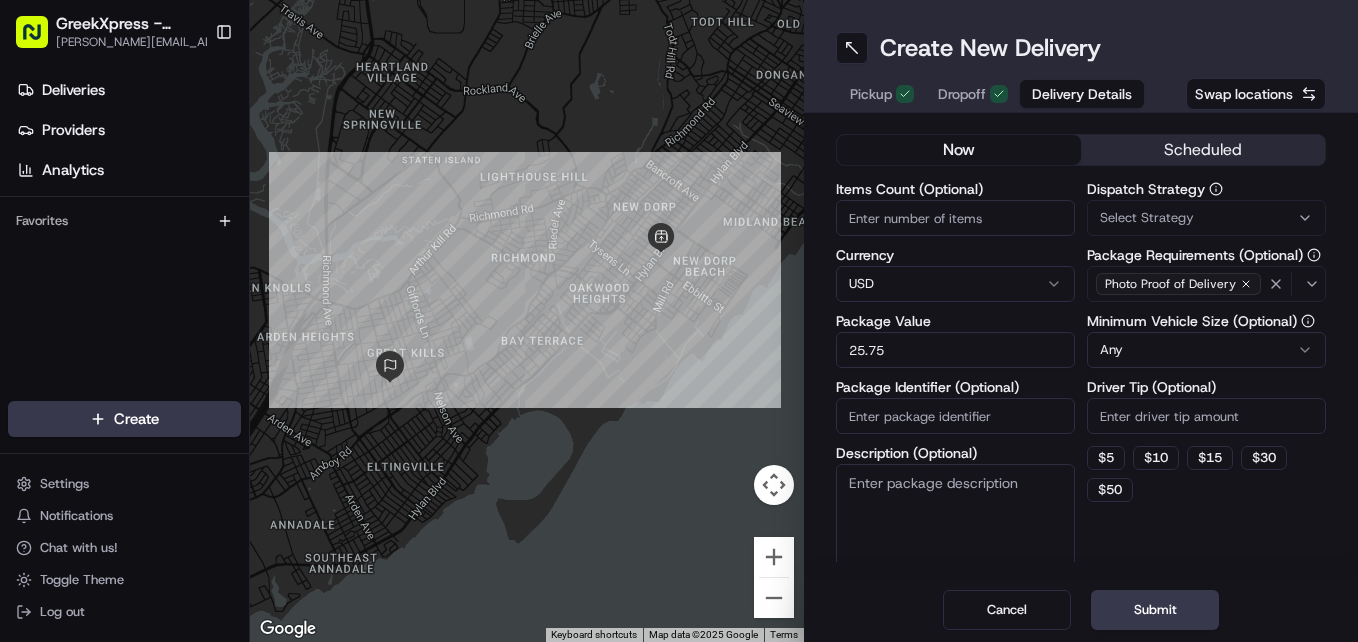 type on "25.75" 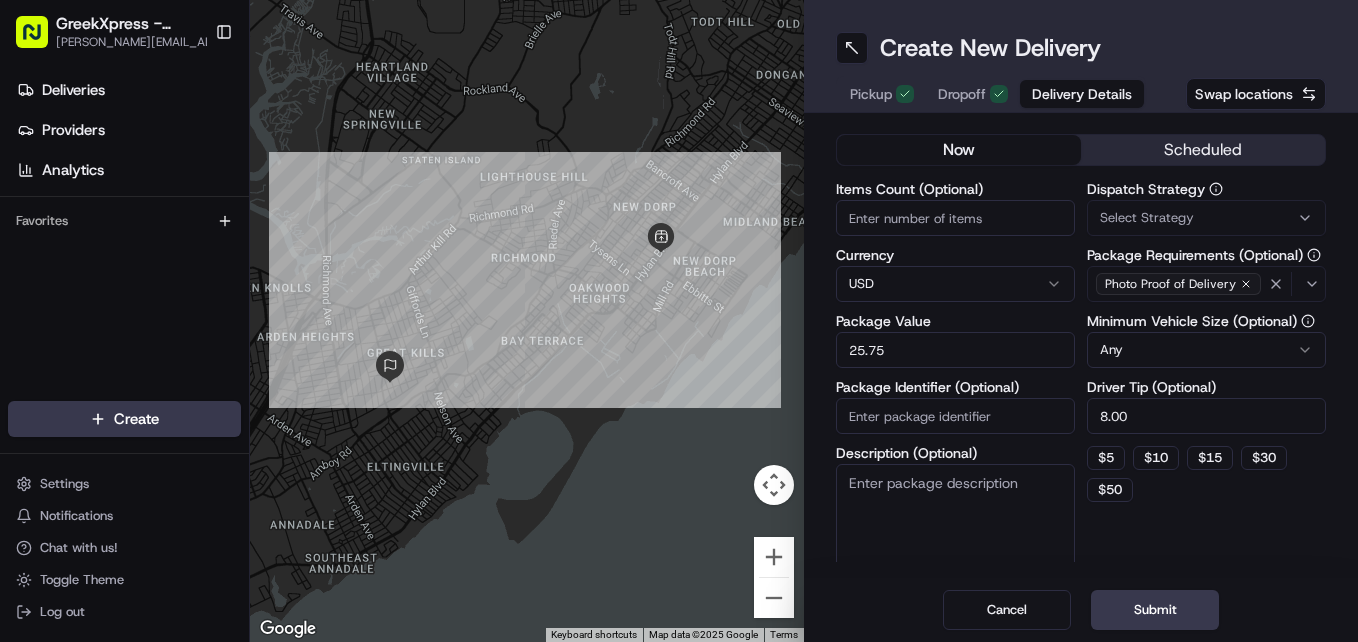 type on "8.00" 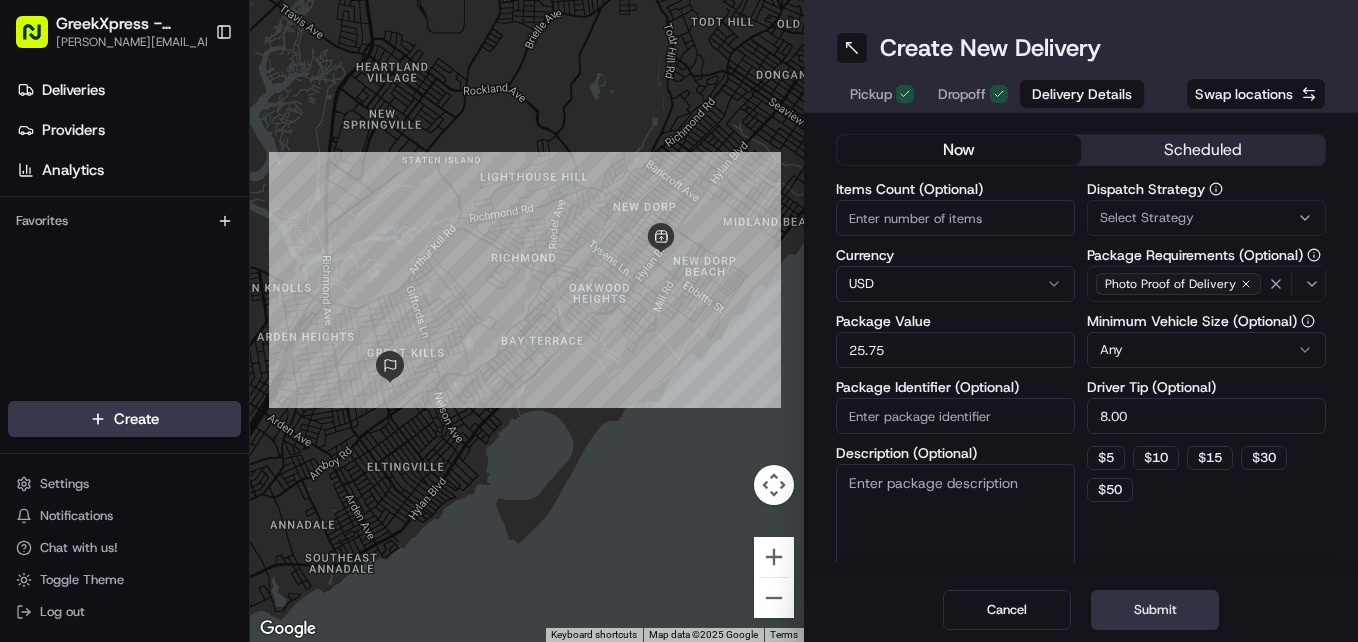 click on "Submit" at bounding box center (1155, 610) 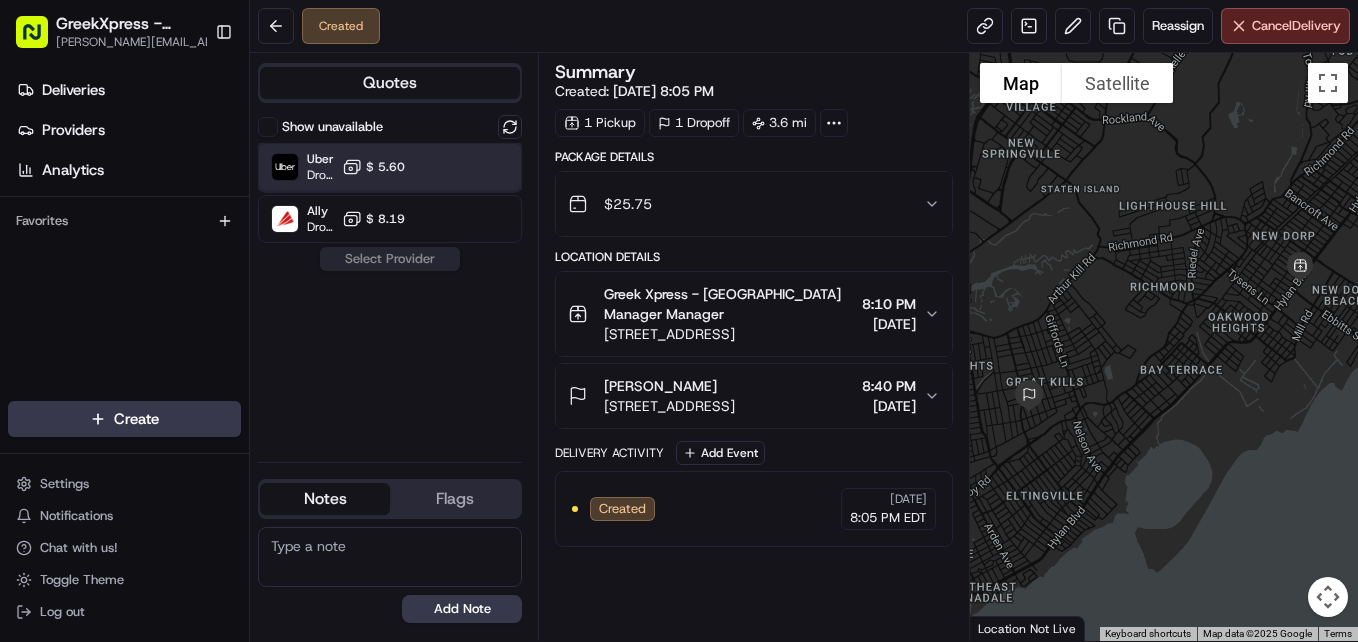 click on "Uber Dropoff ETA   31 minutes $   5.60" at bounding box center [390, 167] 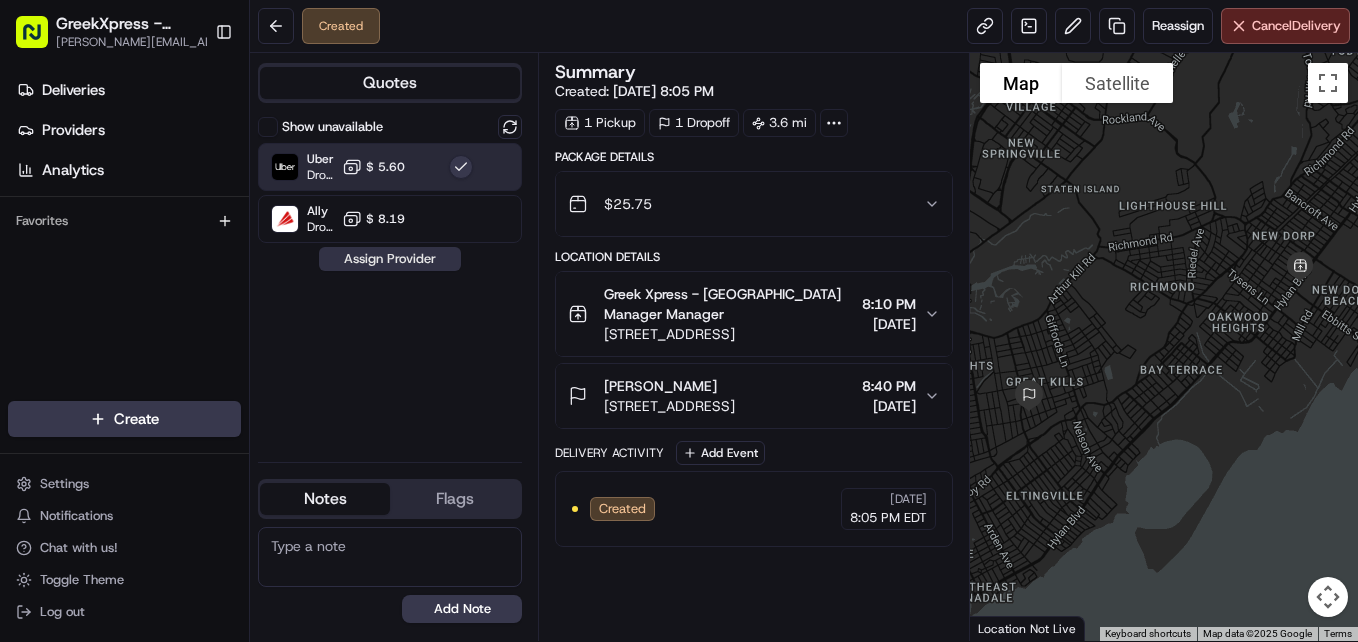 click on "Assign Provider" at bounding box center (390, 259) 